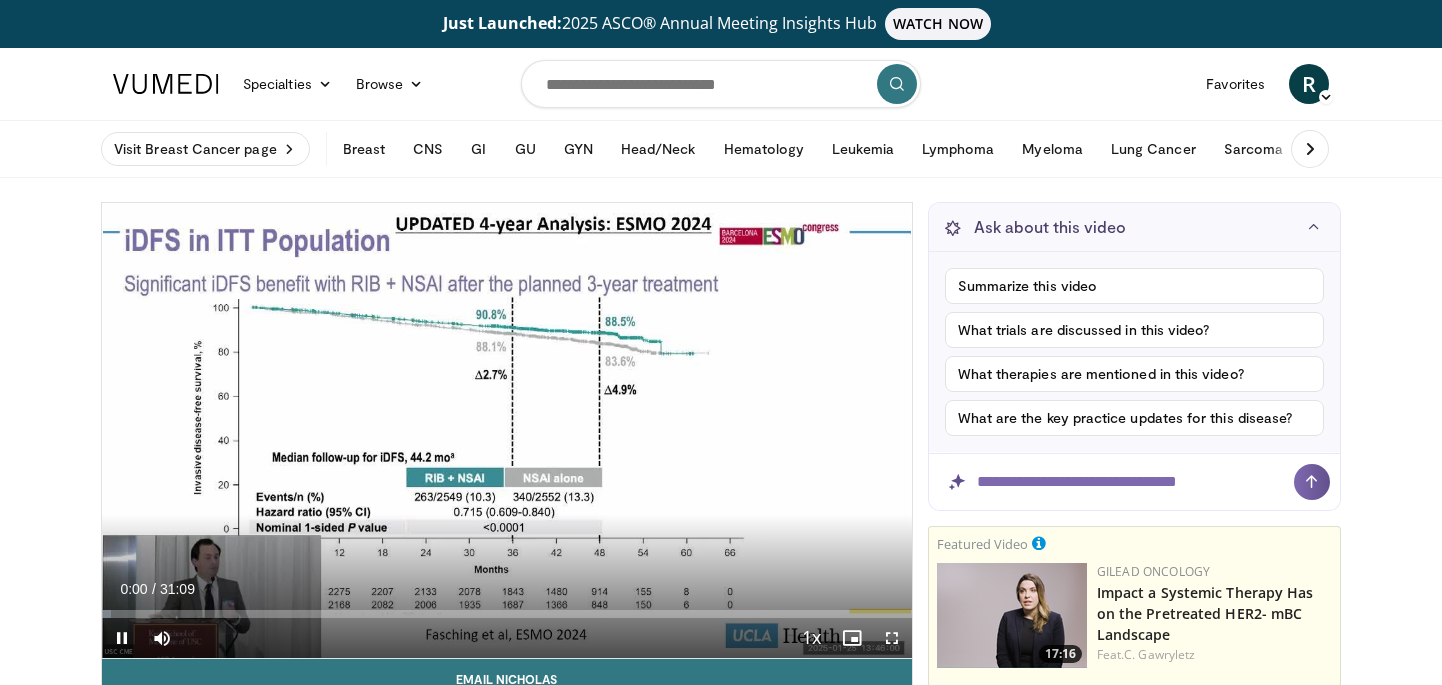 scroll, scrollTop: 0, scrollLeft: 0, axis: both 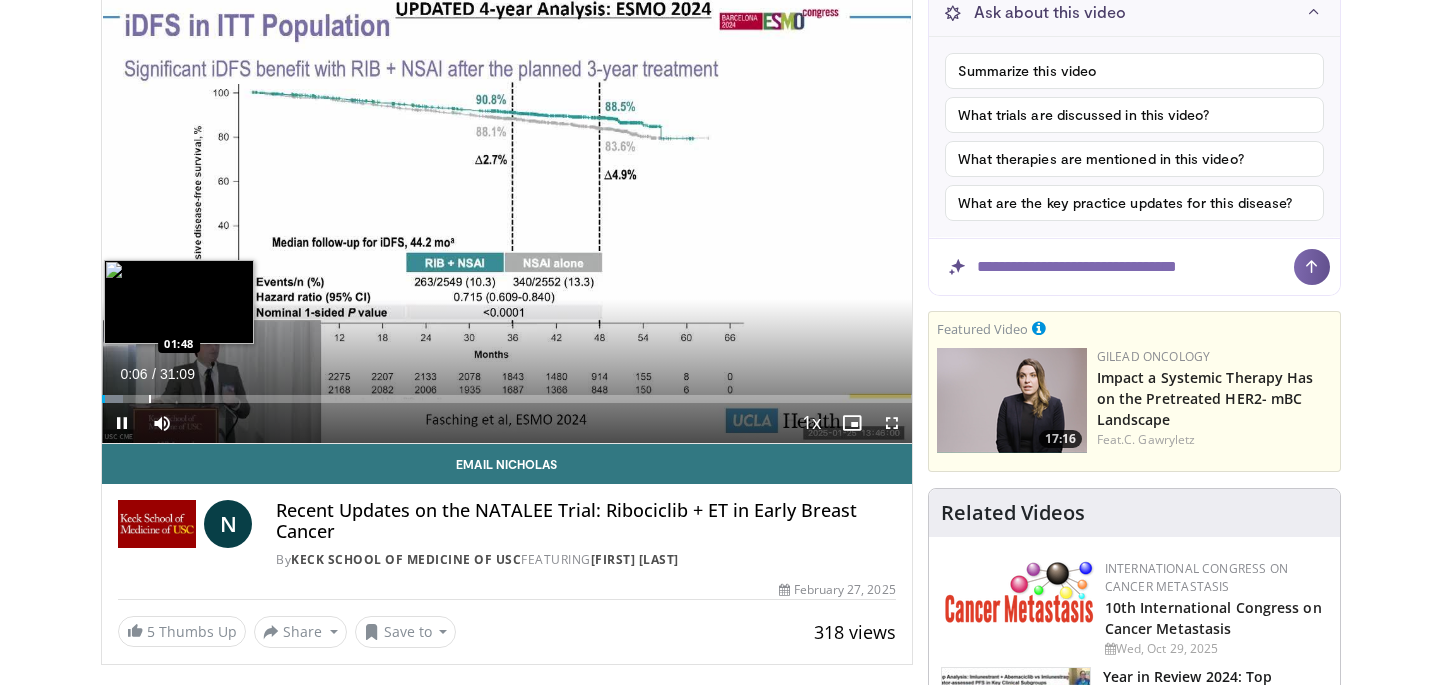 click at bounding box center [150, 399] 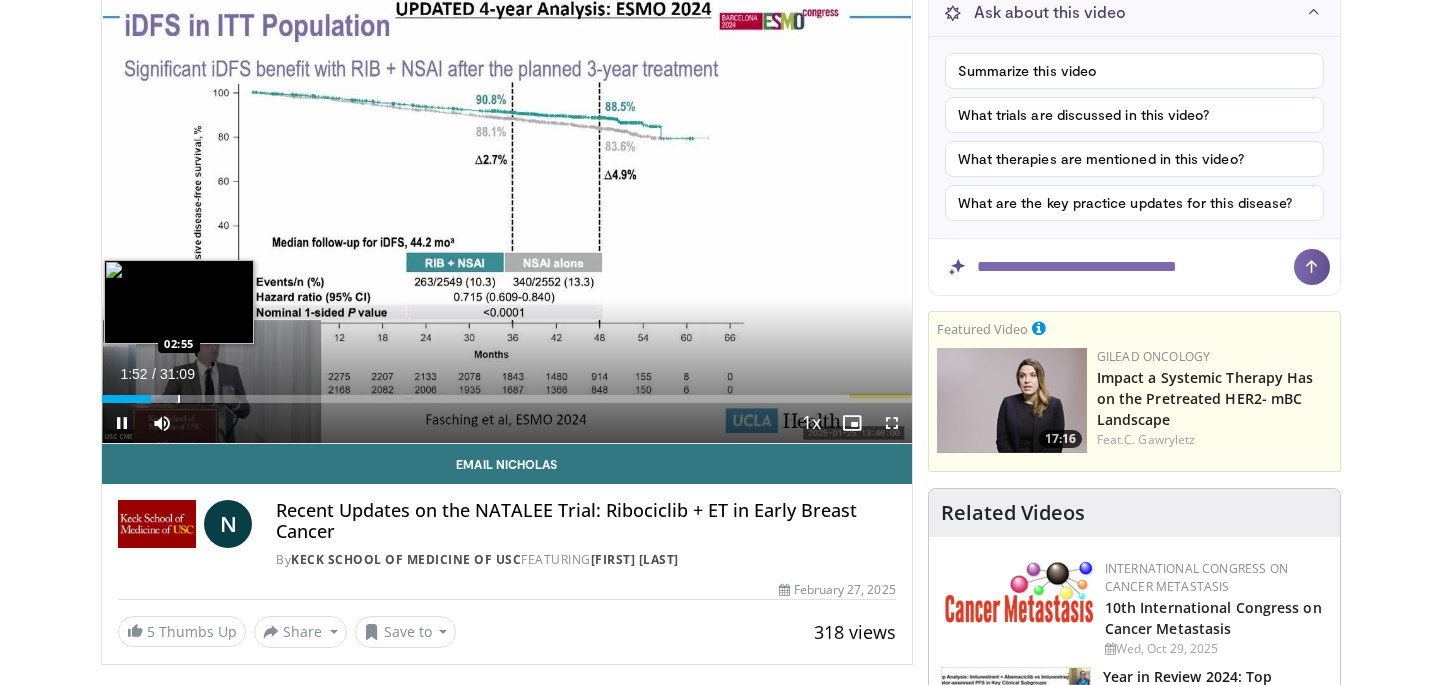 click at bounding box center (179, 399) 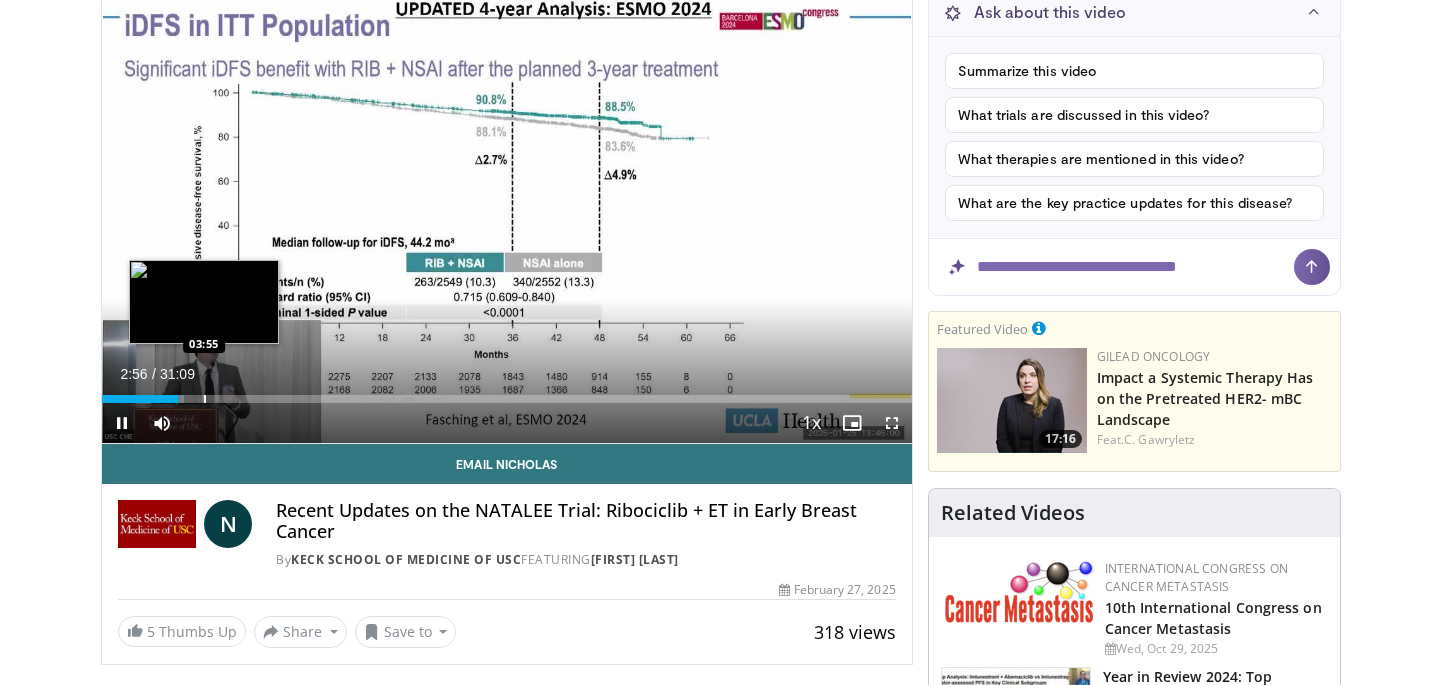 click at bounding box center (205, 399) 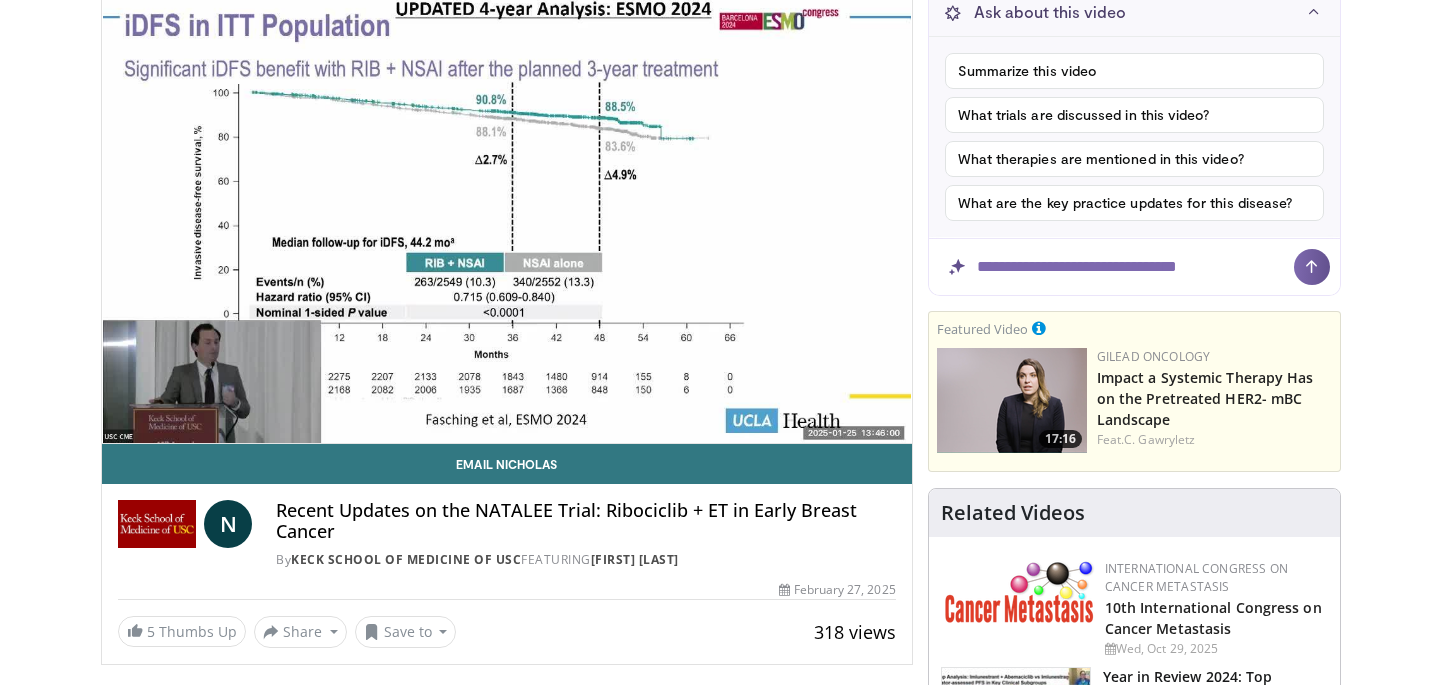 click on "**********" at bounding box center [507, 216] 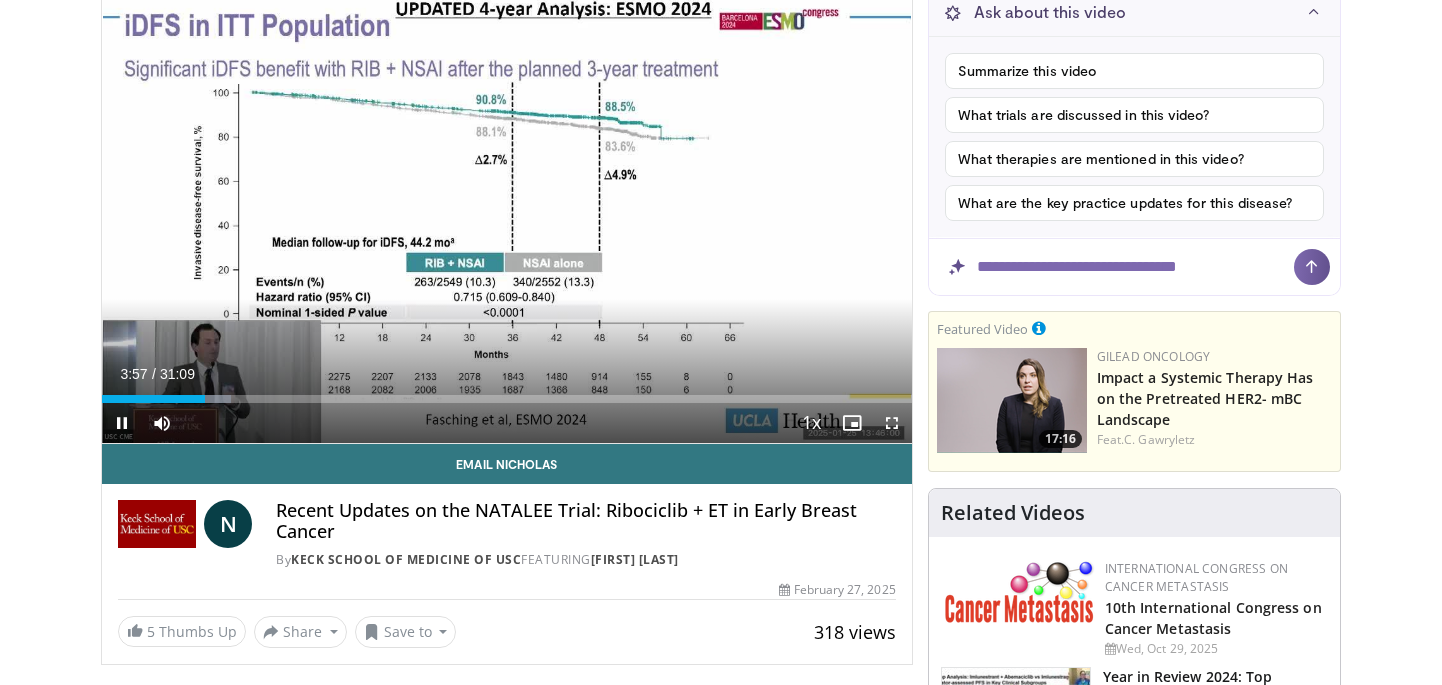 click on "Current Time  [TIME] / Duration  31:09 Pause Skip Backward Skip Forward Mute 100% Loaded :  15.92% [TIME] [TIME] Stream Type  LIVE Seek to live, currently behind live LIVE   1x Playback Rate 0.5x 0.75x 1x , selected 1.25x 1.5x 1.75x 2x Chapters Chapters Descriptions descriptions off , selected Captions captions settings , opens captions settings dialog captions off , selected Audio Track en (Main) , selected Fullscreen Enable picture-in-picture mode" at bounding box center [507, 423] 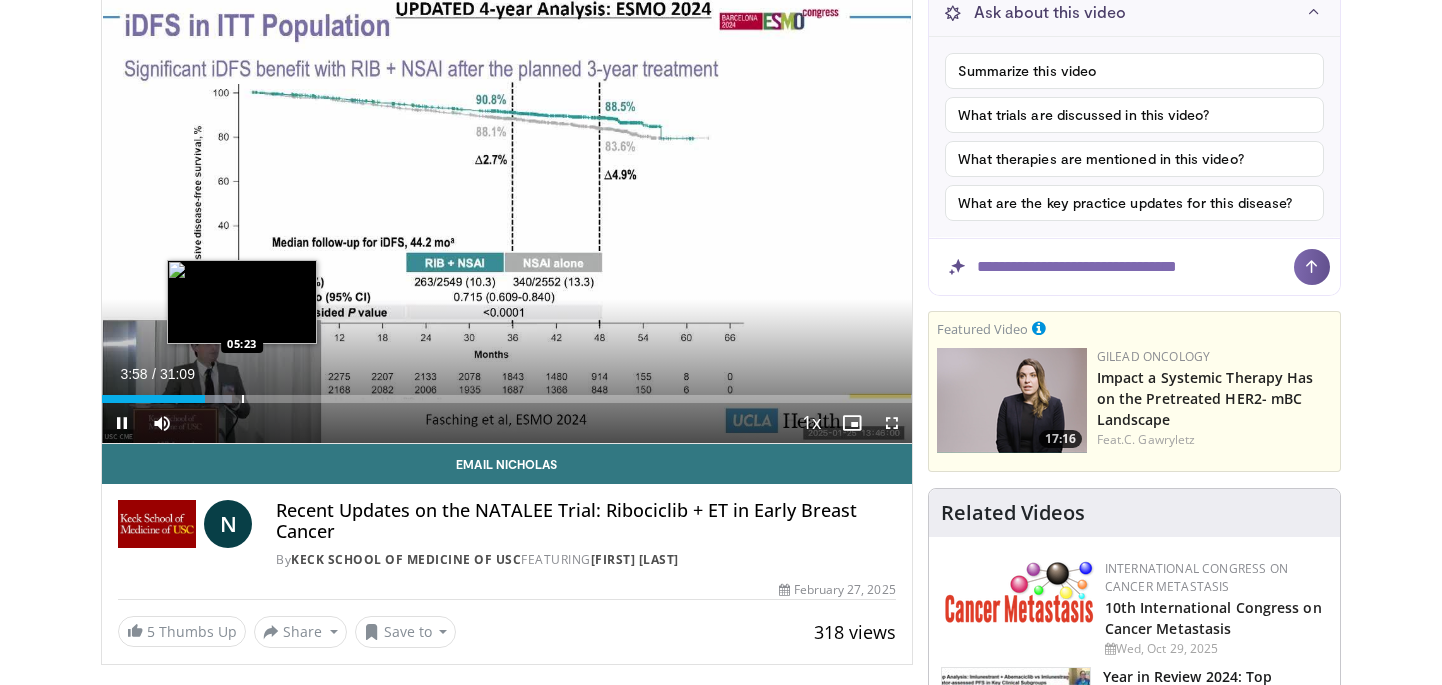 click at bounding box center [243, 399] 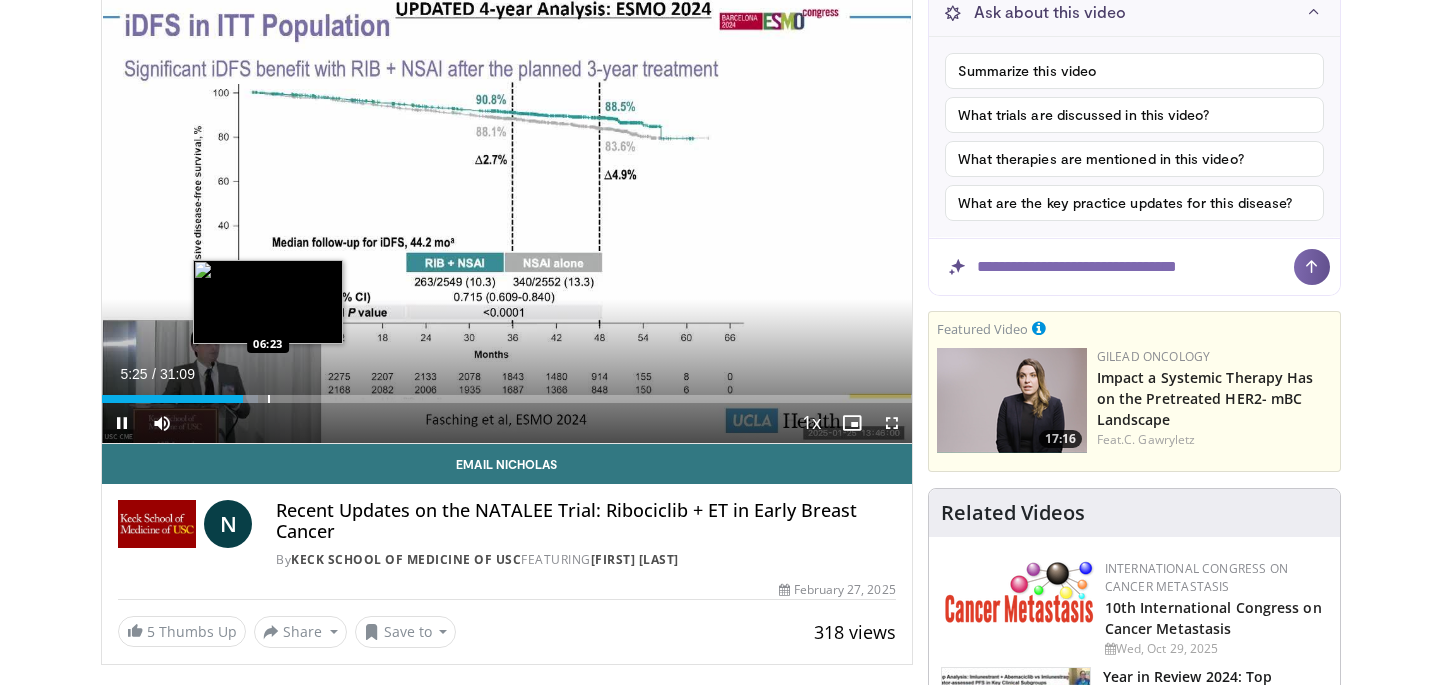 click at bounding box center [269, 399] 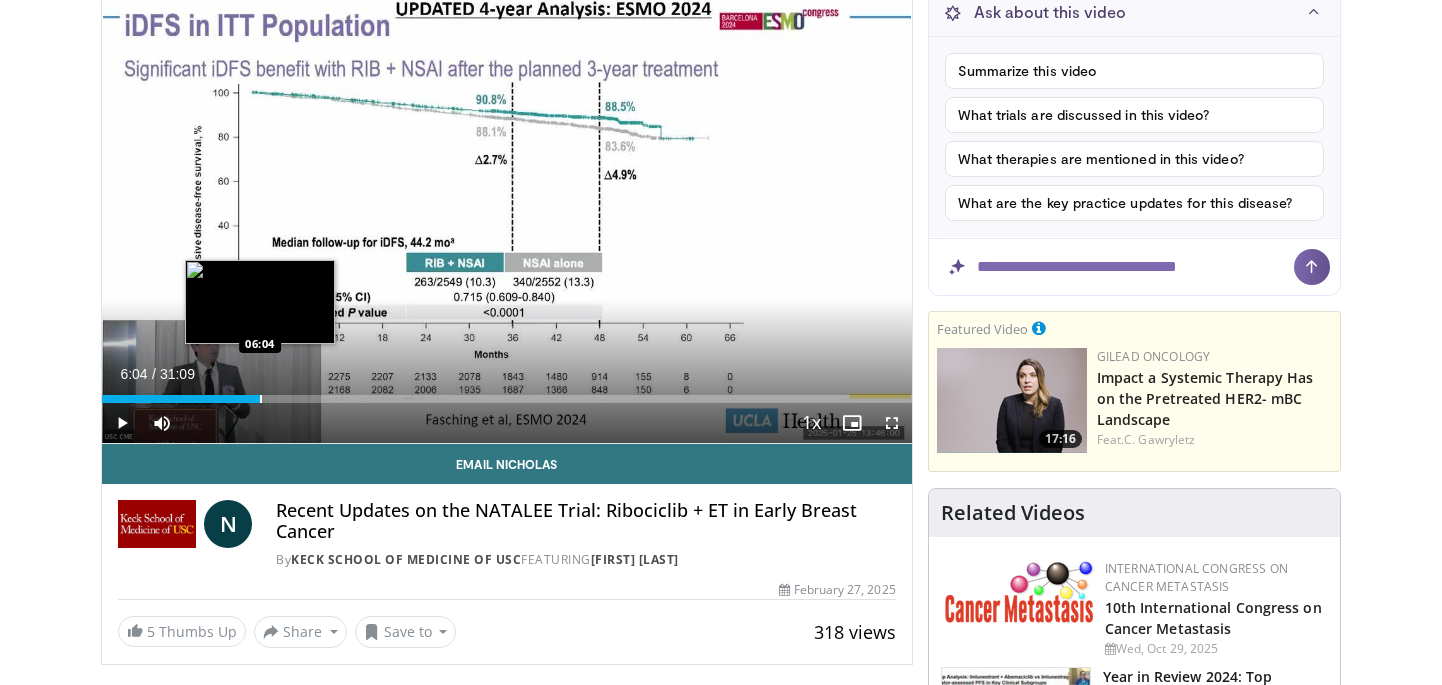 click at bounding box center (261, 399) 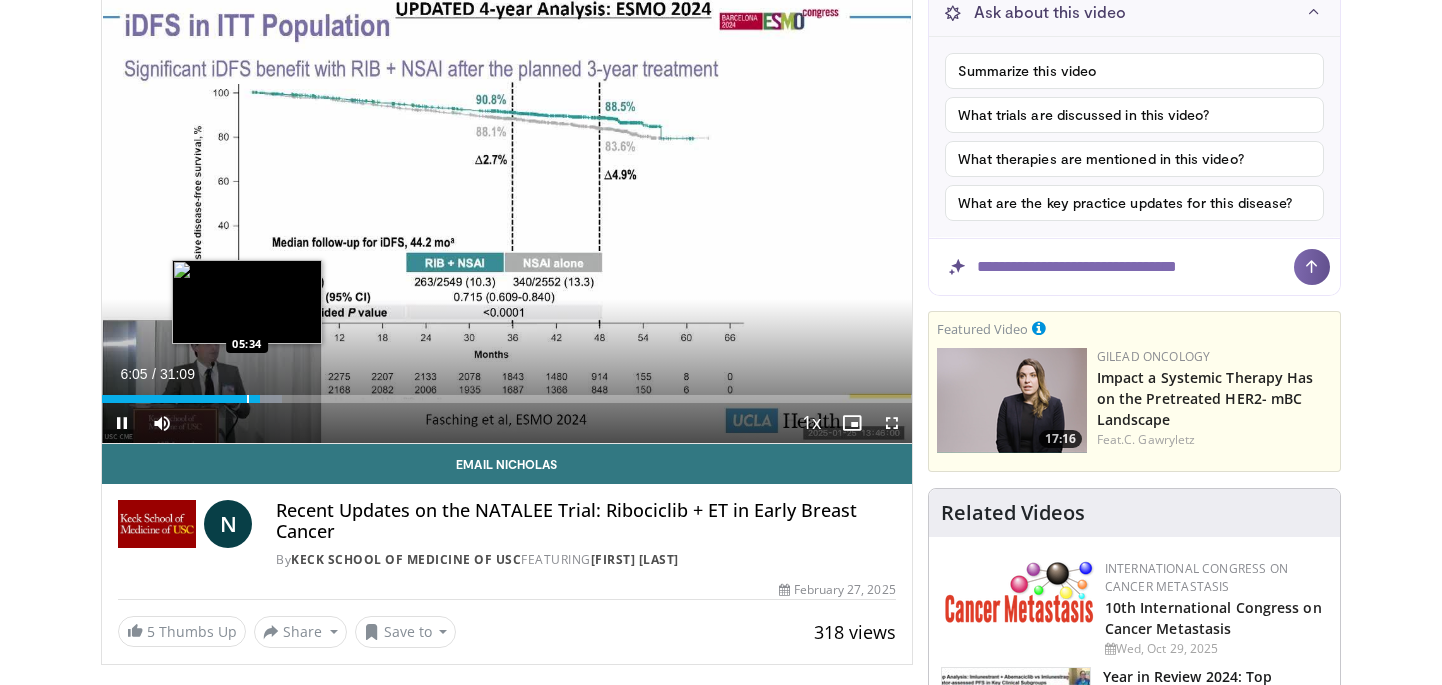 click on "06:05" at bounding box center (181, 399) 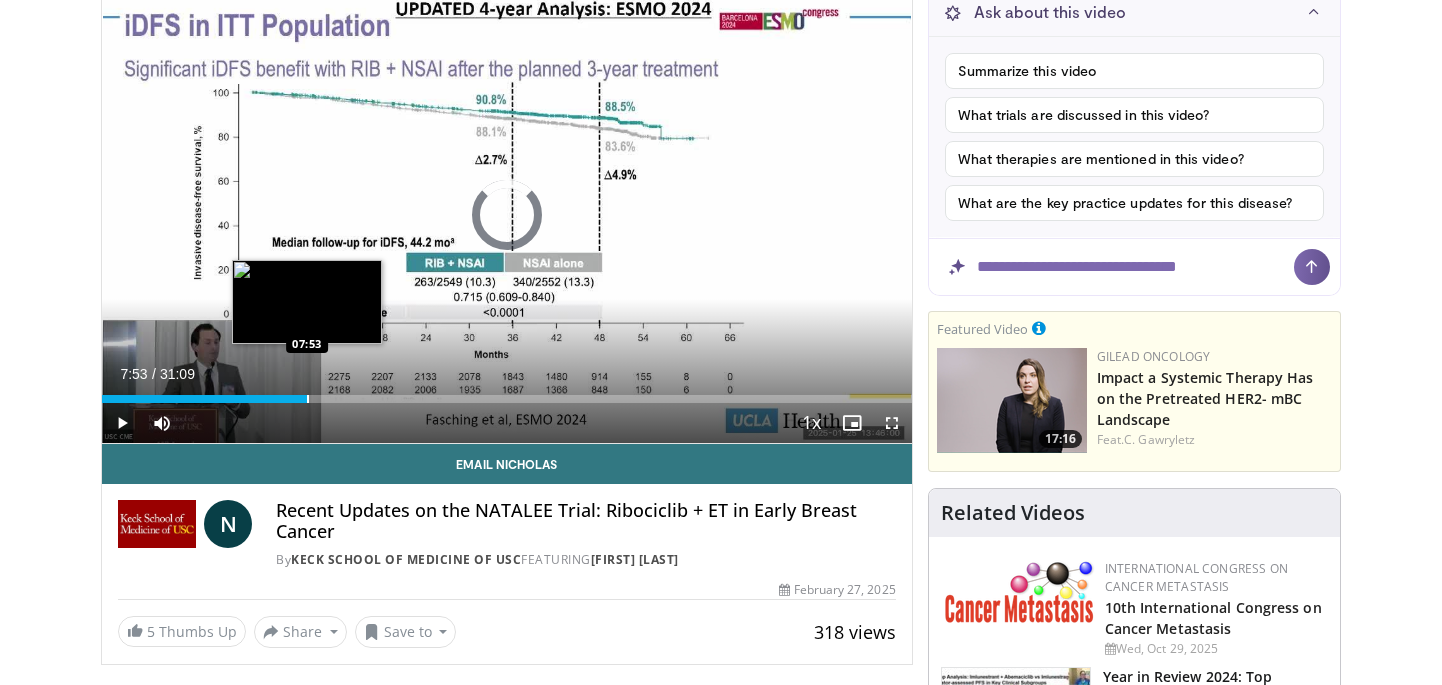 click on "Loaded :  23.35% [TIME] [TIME]" at bounding box center (507, 393) 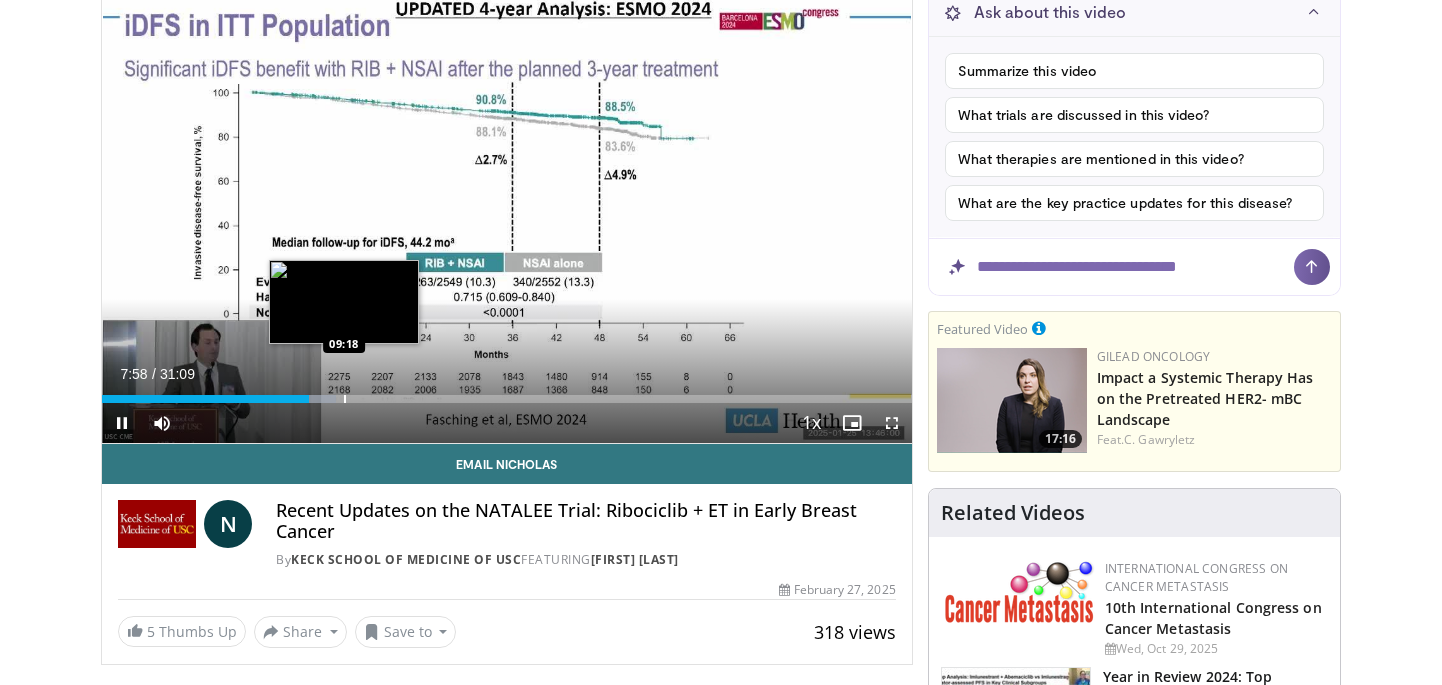 click on "Loaded :  28.89% [TIME] [TIME]" at bounding box center [507, 393] 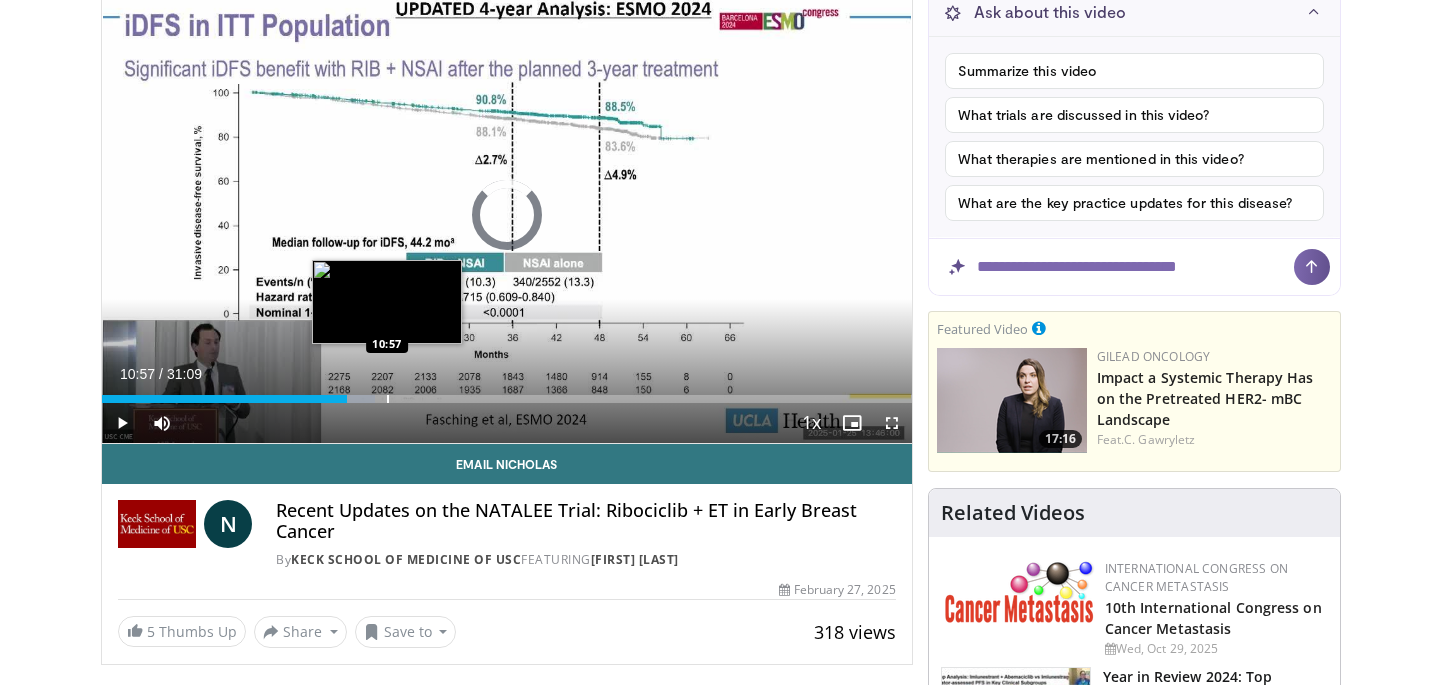 click on "Loaded :  33.71% [TIME] [TIME]" at bounding box center [507, 393] 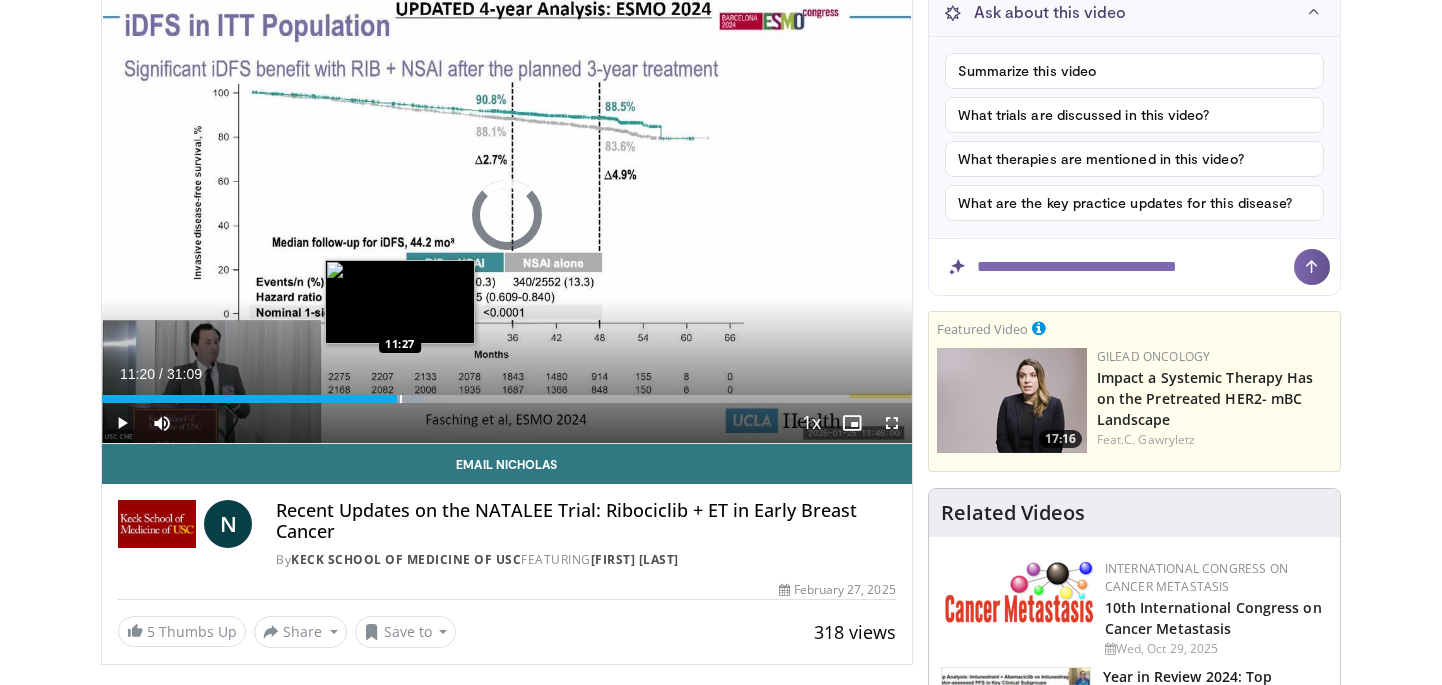 click on "Loaded :  39.80% [TIME] [TIME]" at bounding box center (507, 399) 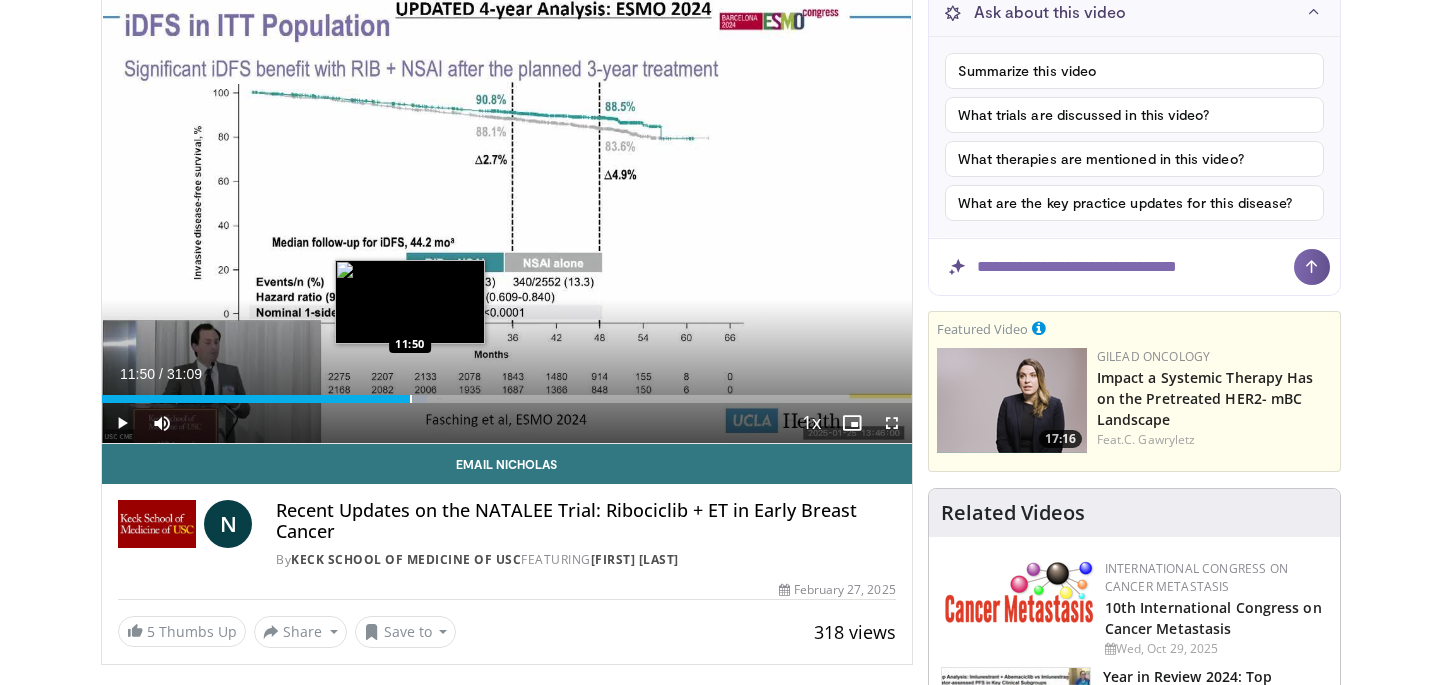 click at bounding box center [411, 399] 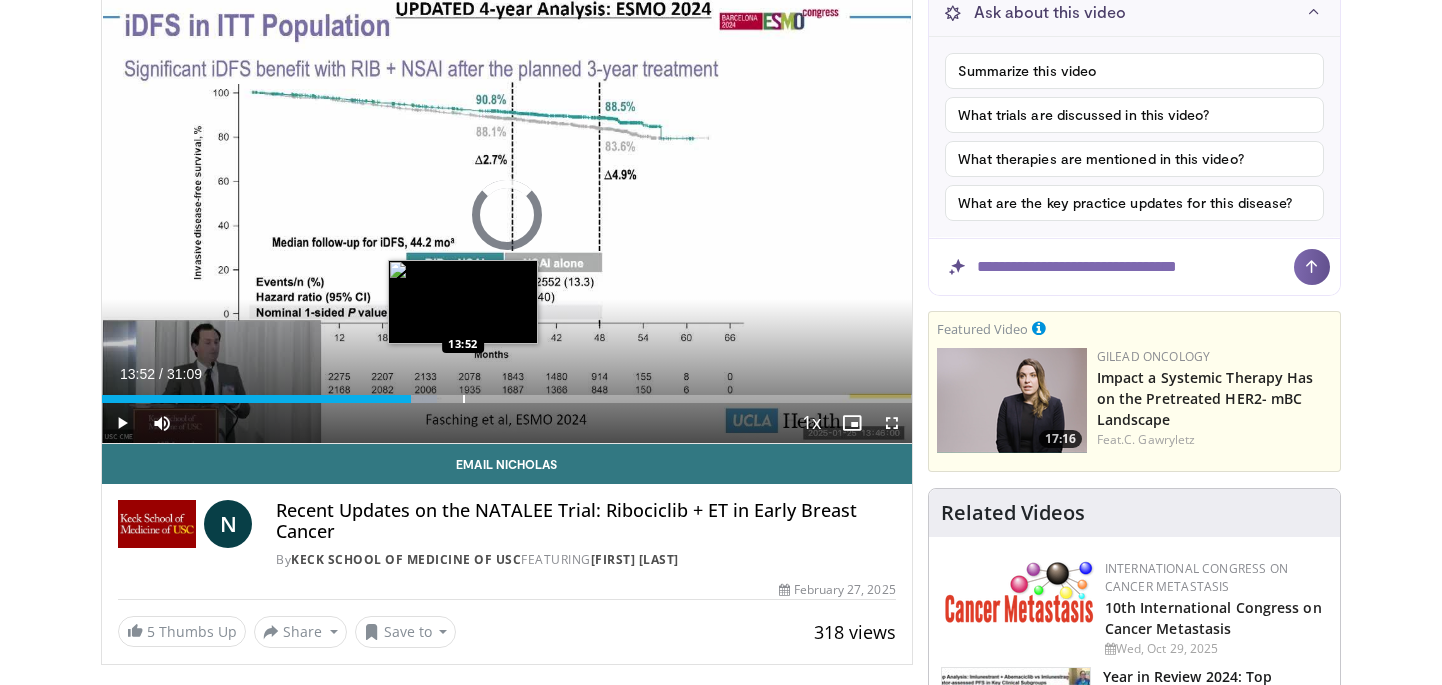 click at bounding box center (464, 399) 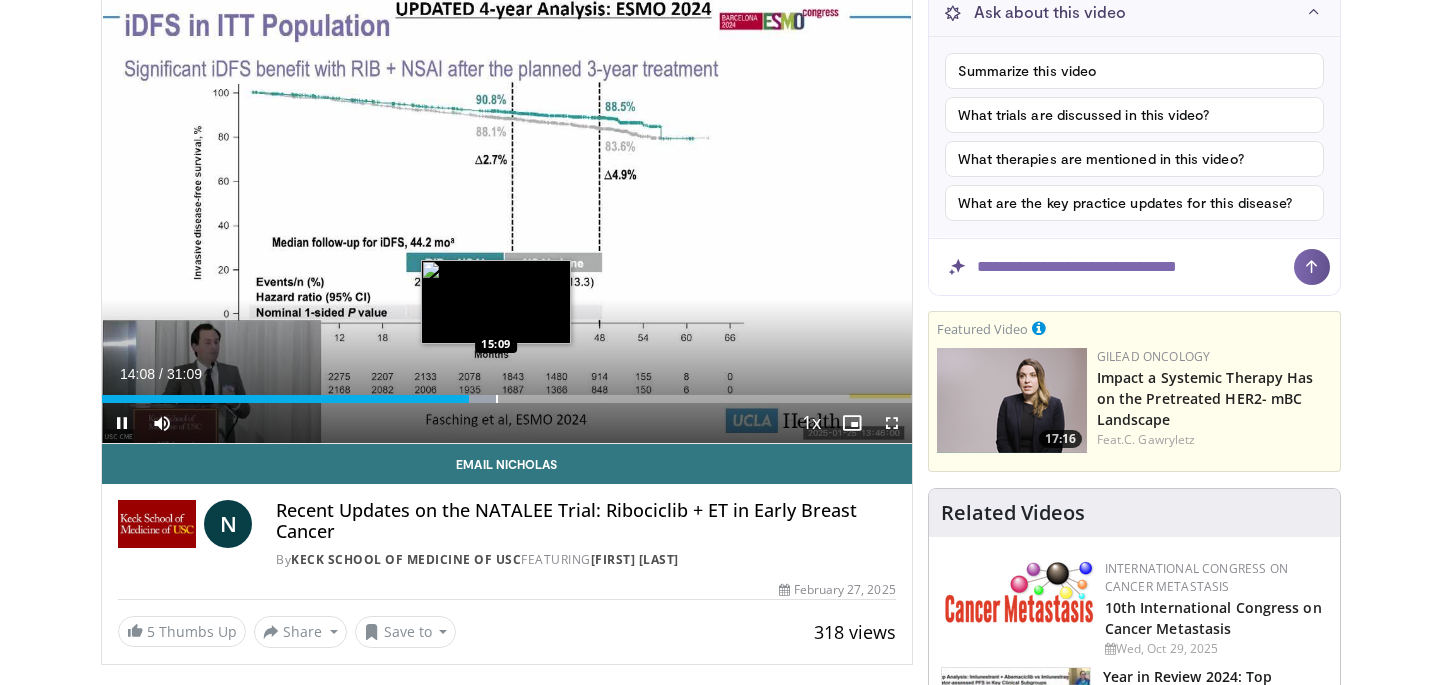 click on "Loaded :  48.69% [TIME] [TIME]" at bounding box center [507, 393] 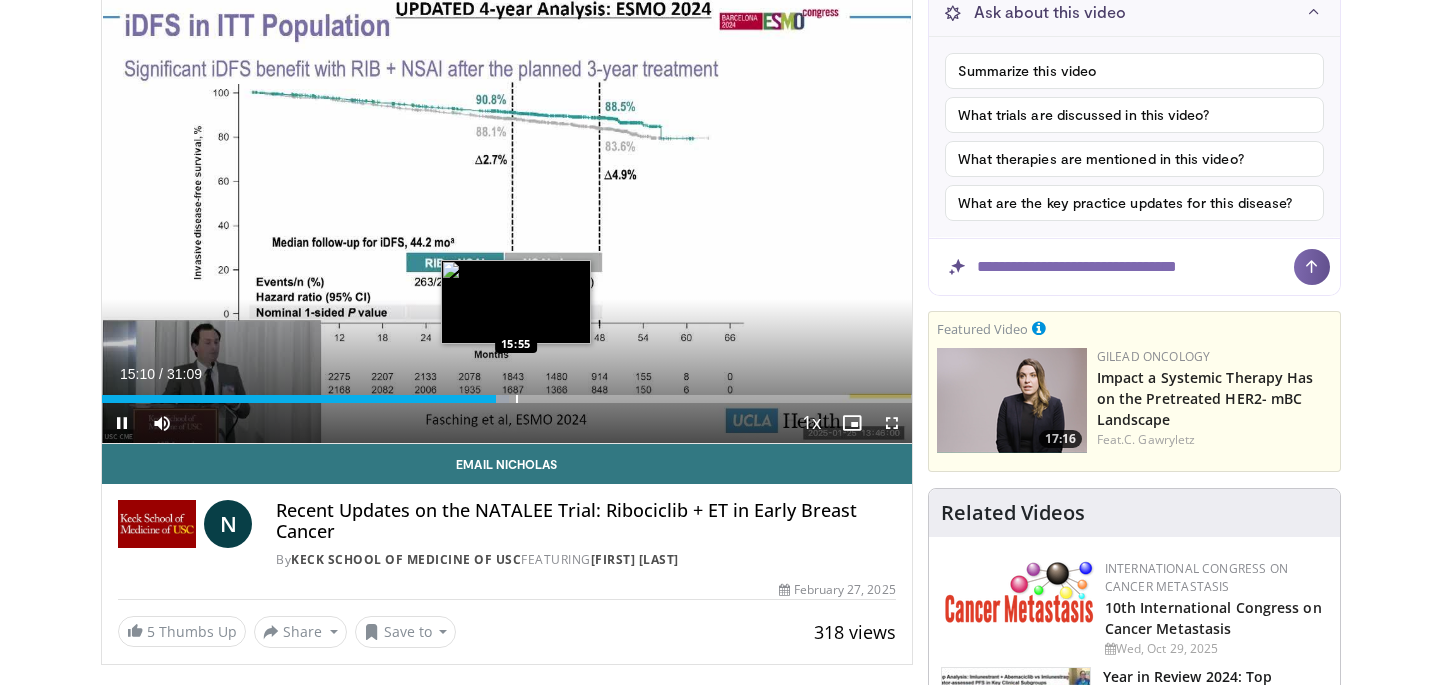 click at bounding box center [517, 399] 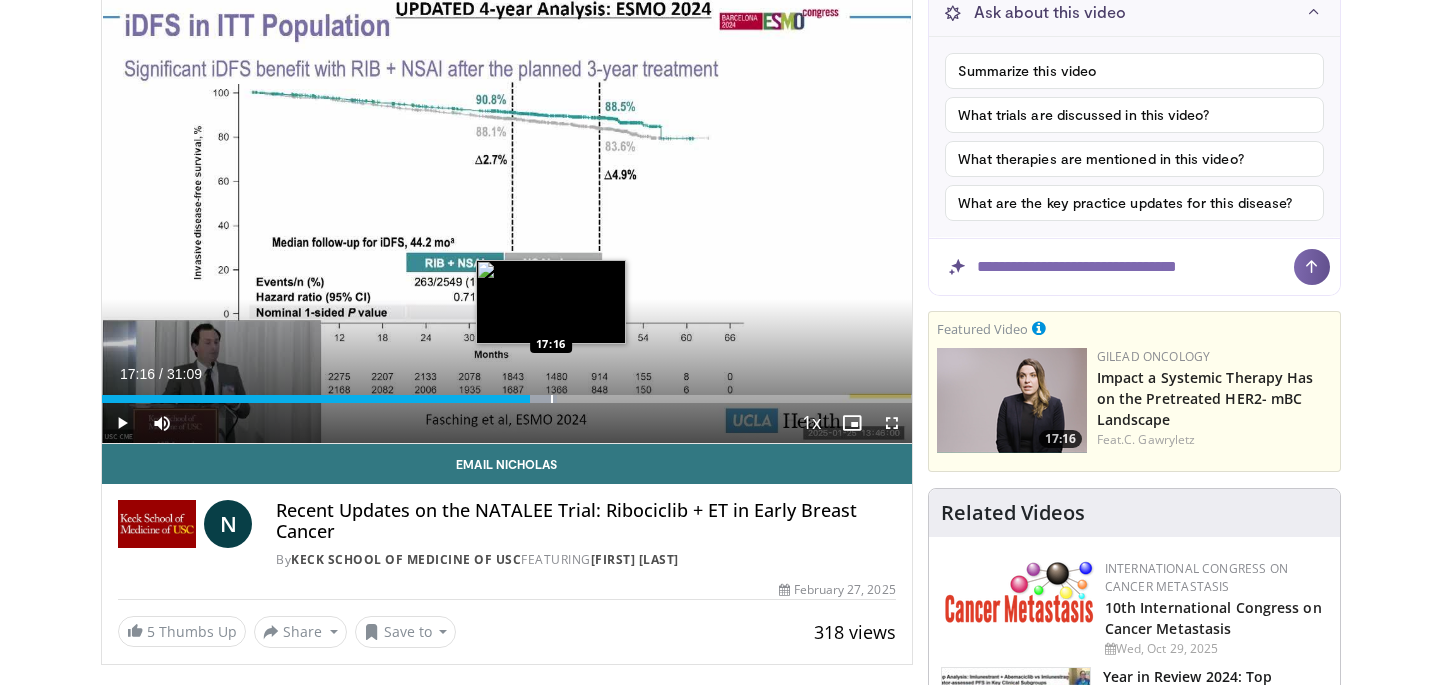 click at bounding box center [552, 399] 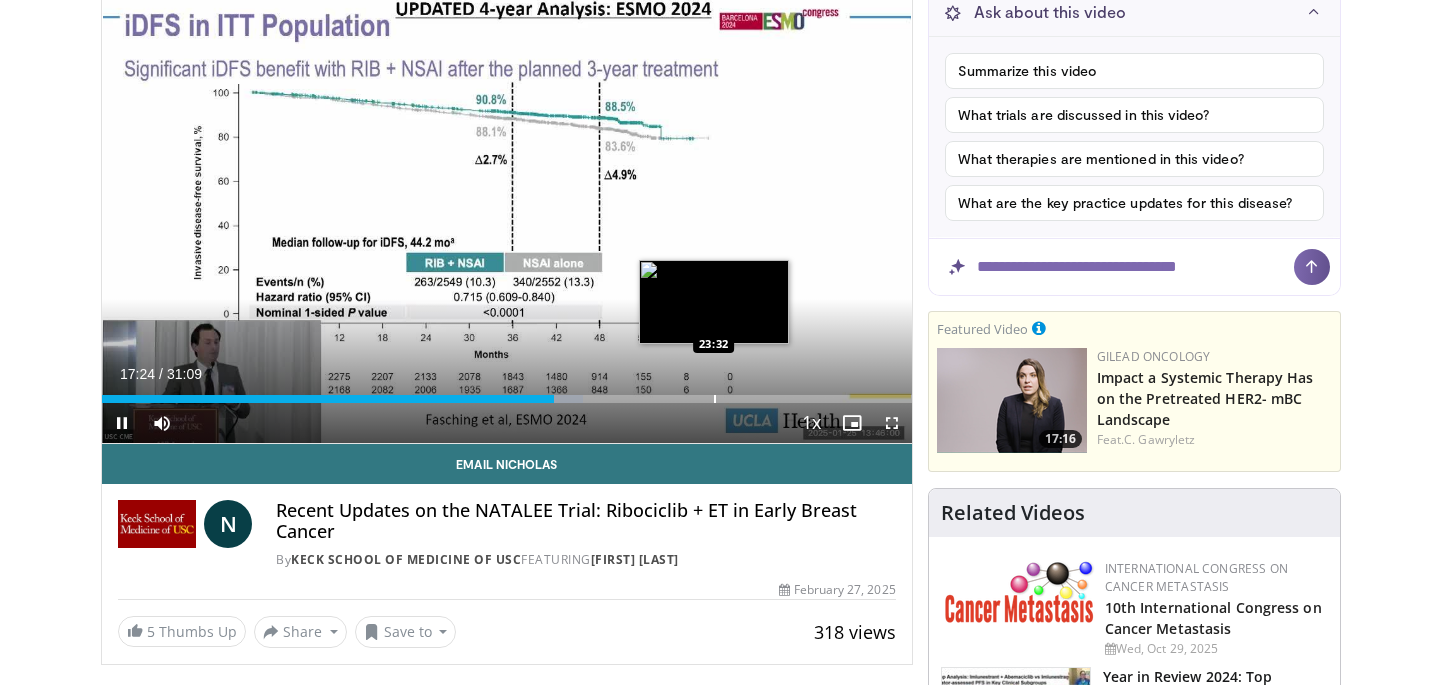 click at bounding box center (715, 399) 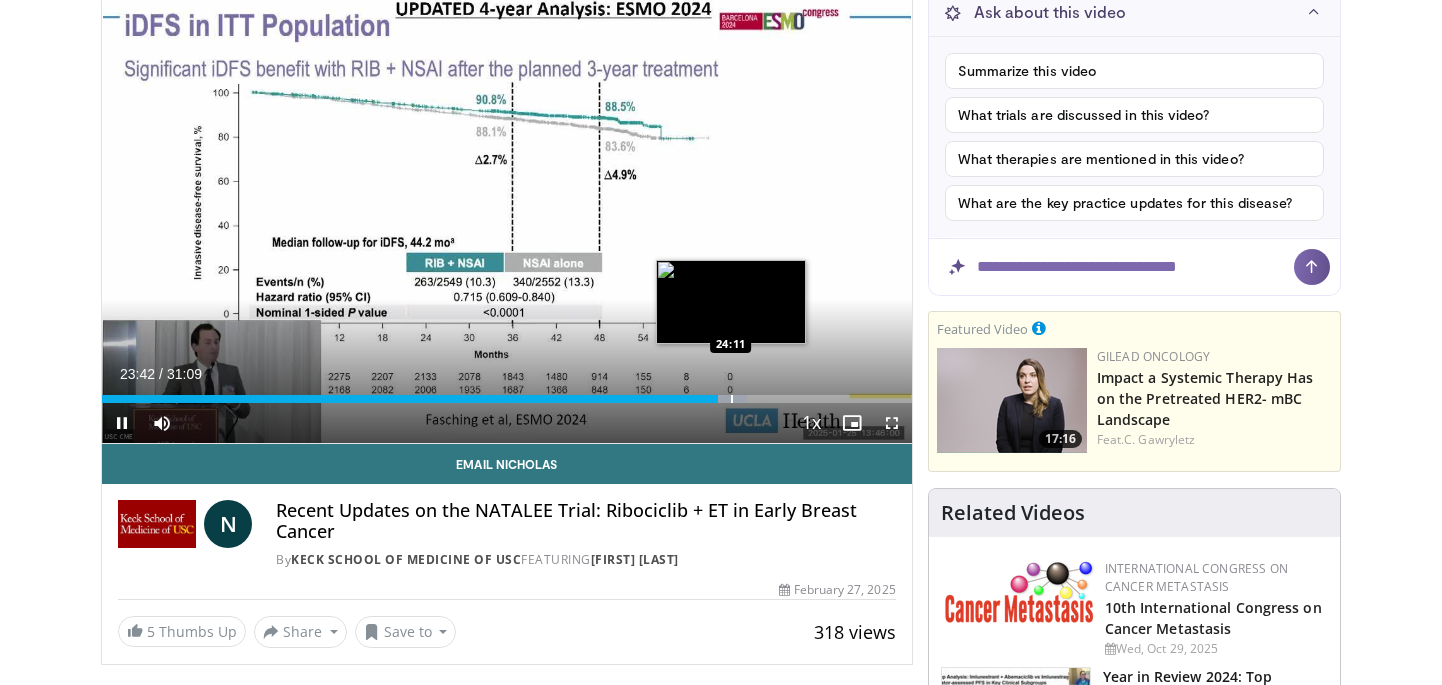 click at bounding box center [732, 399] 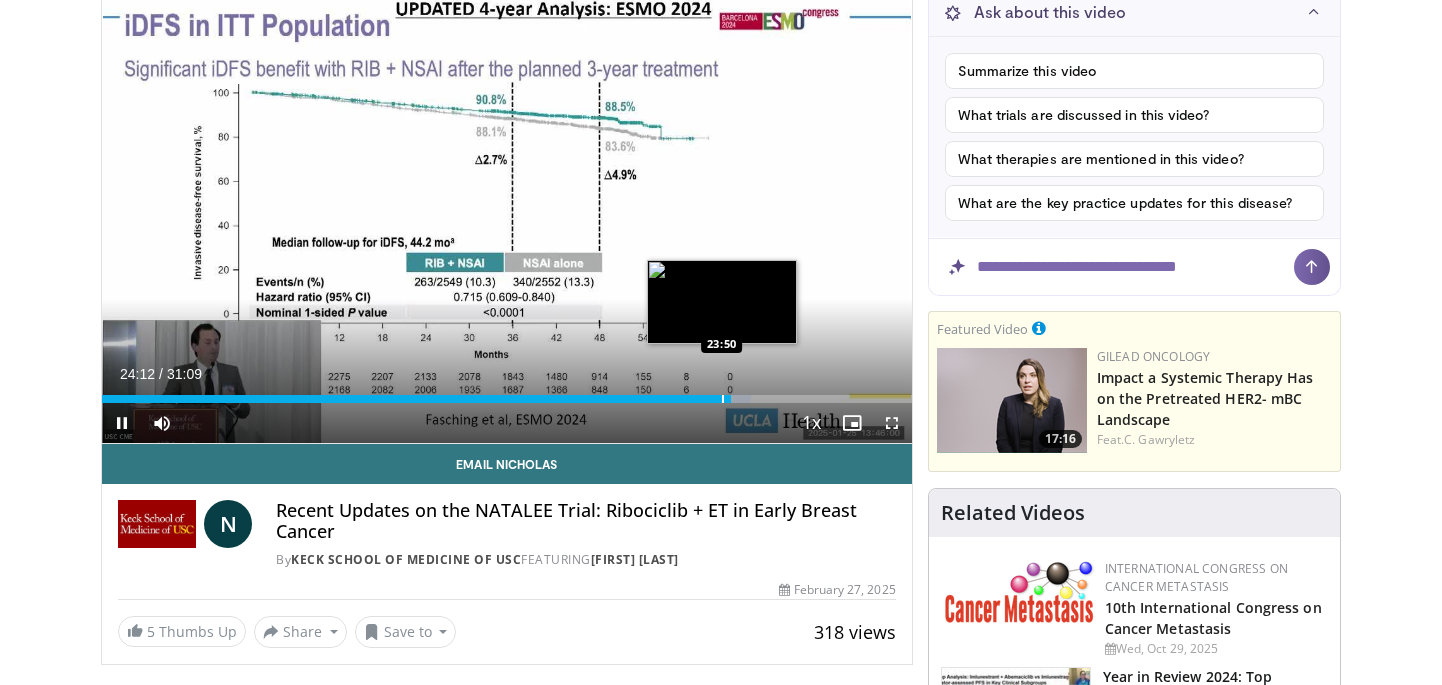 click on "10 seconds
Tap to unmute" at bounding box center [507, 215] 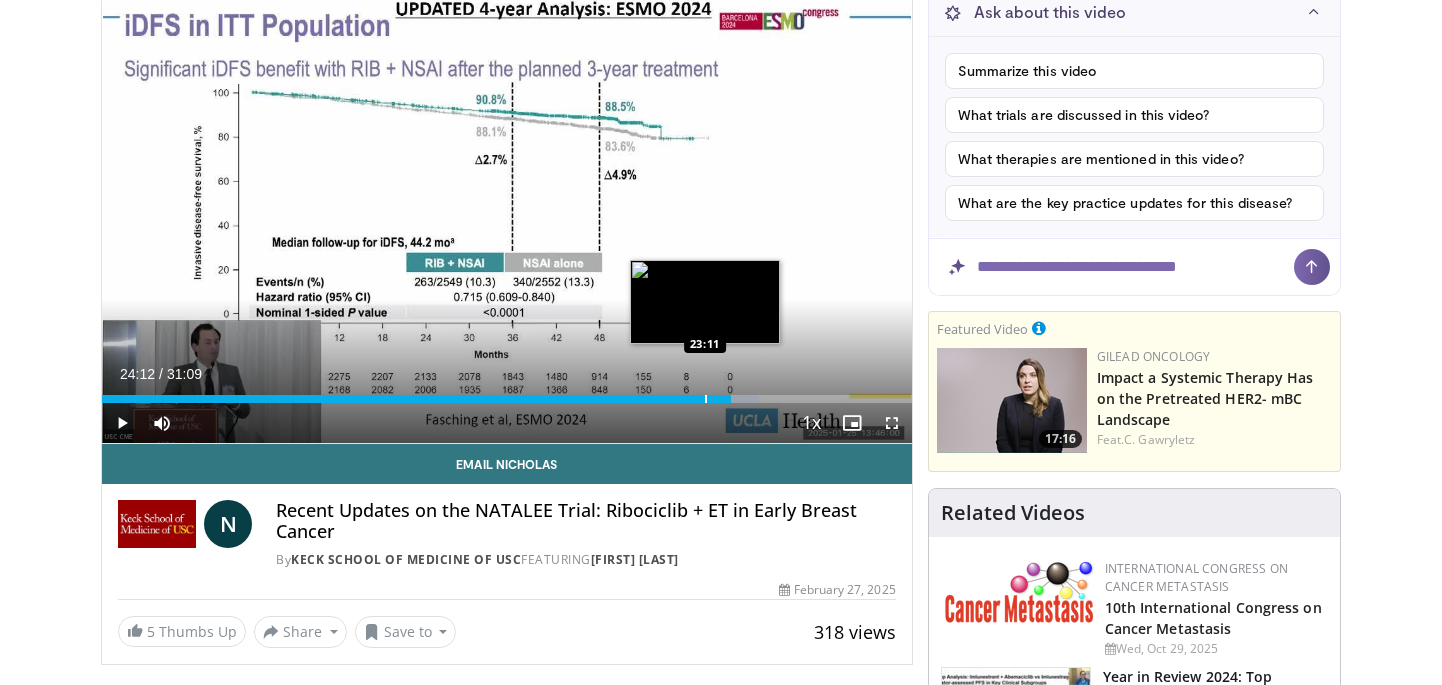 click at bounding box center (706, 399) 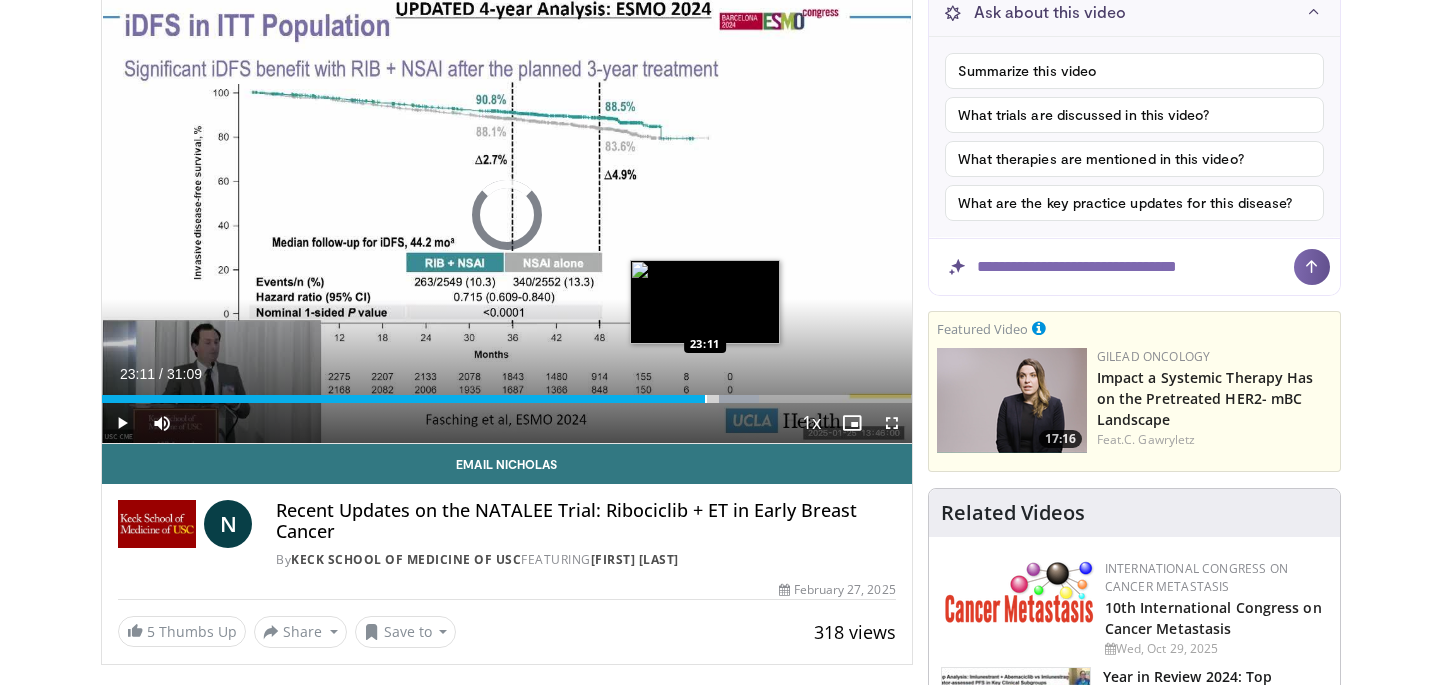 click at bounding box center (706, 399) 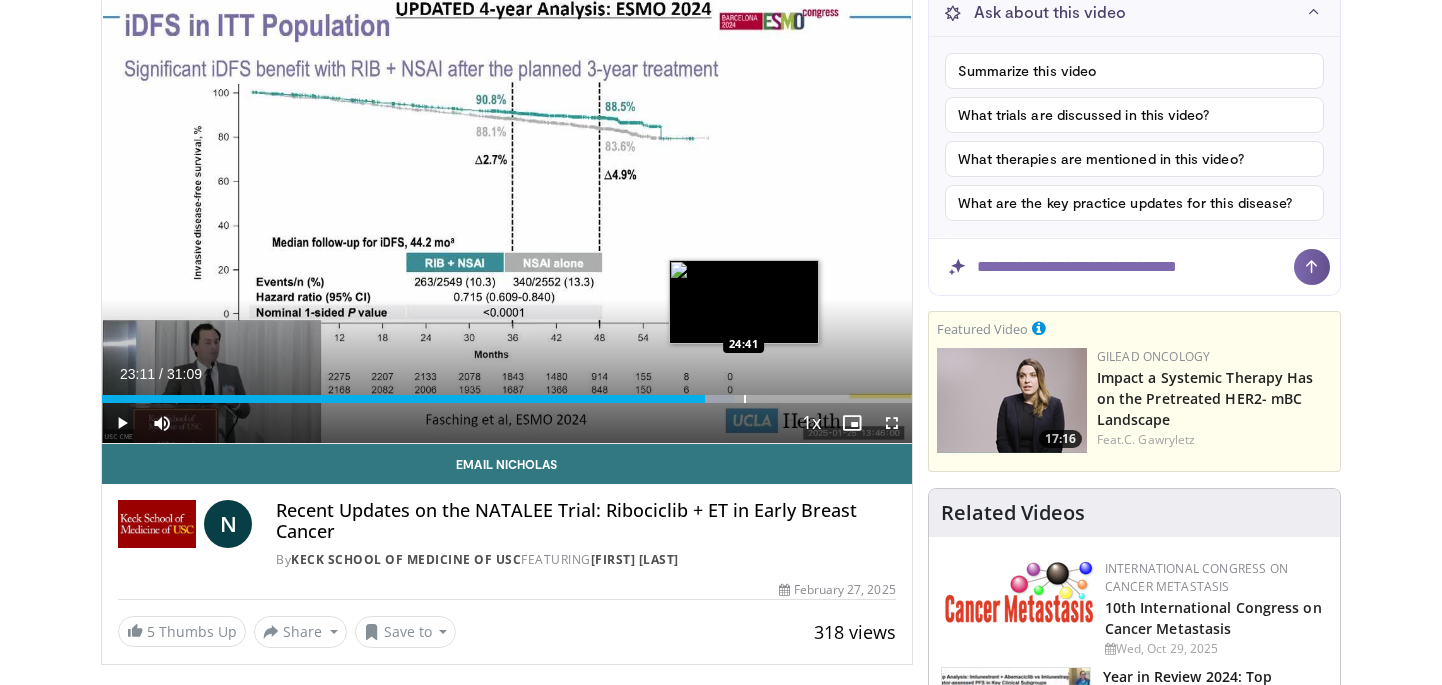 click on "Loaded :  78.02% [TIME] [TIME]" at bounding box center [507, 393] 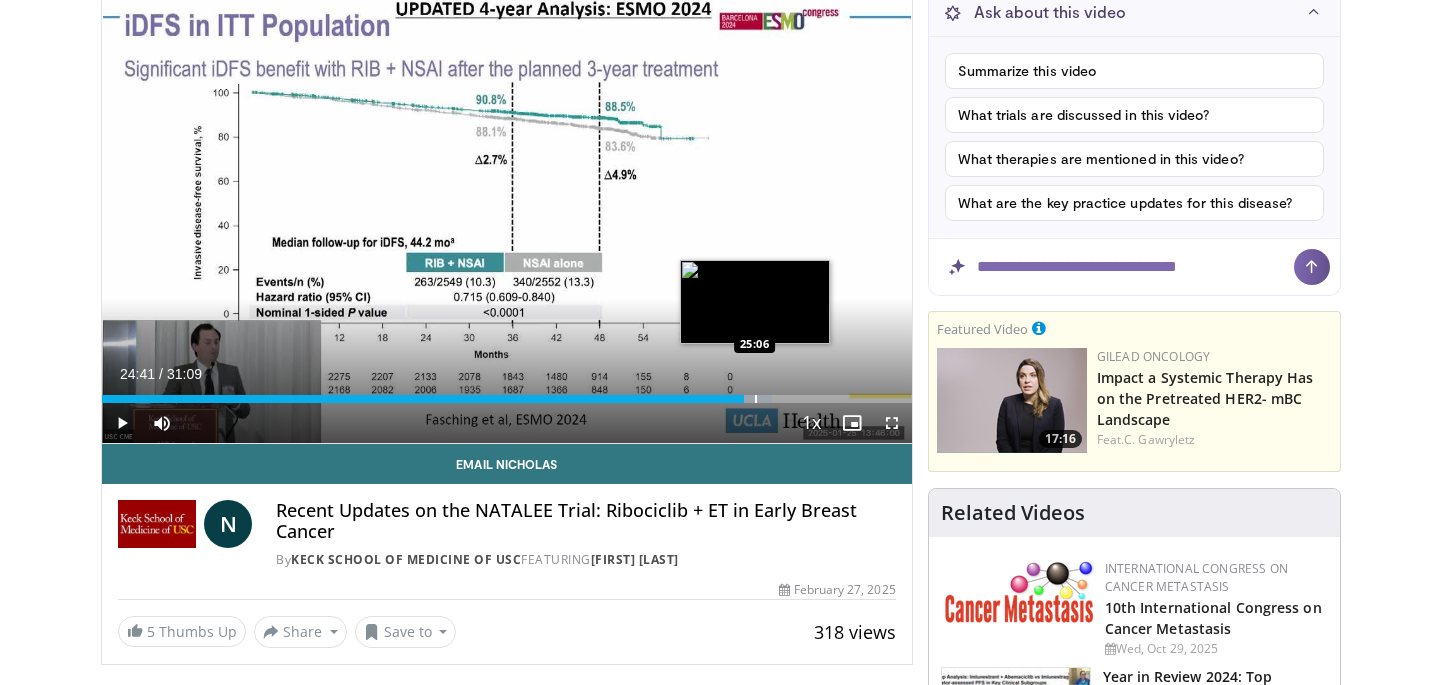 click at bounding box center [756, 399] 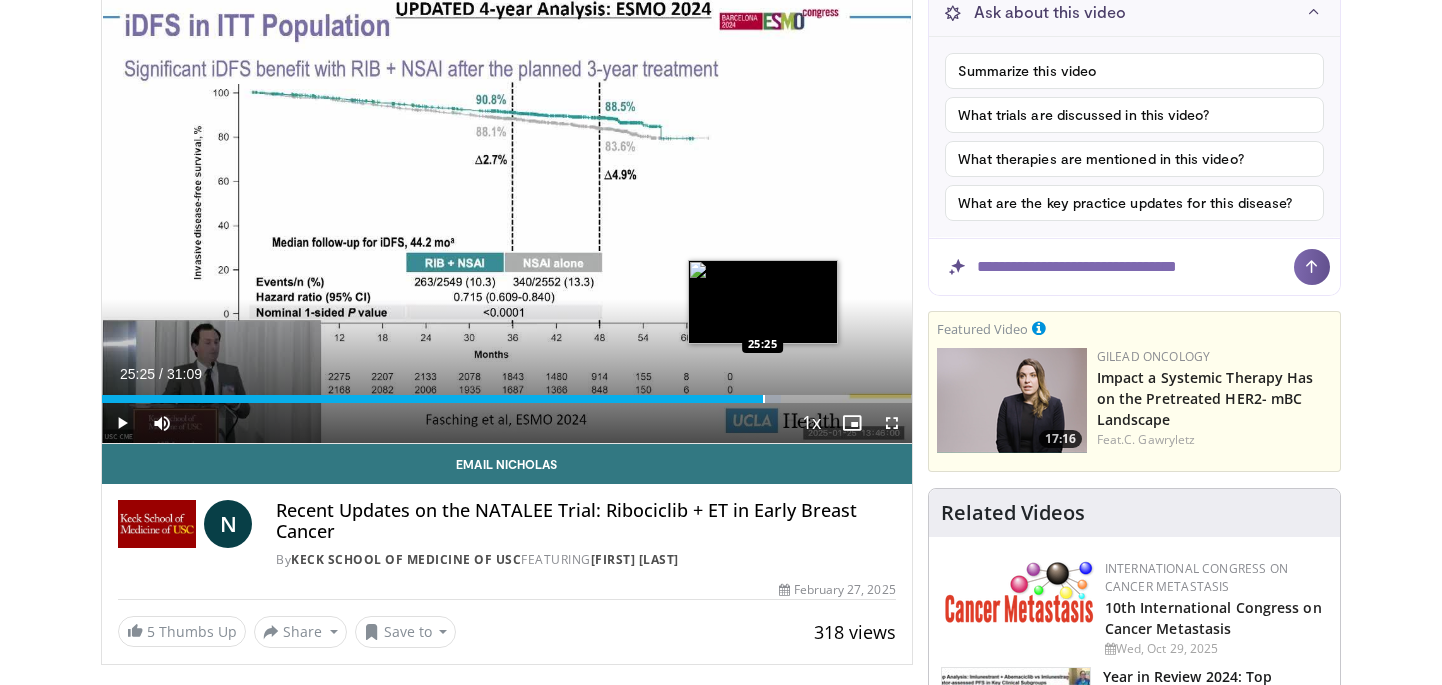 click at bounding box center (764, 399) 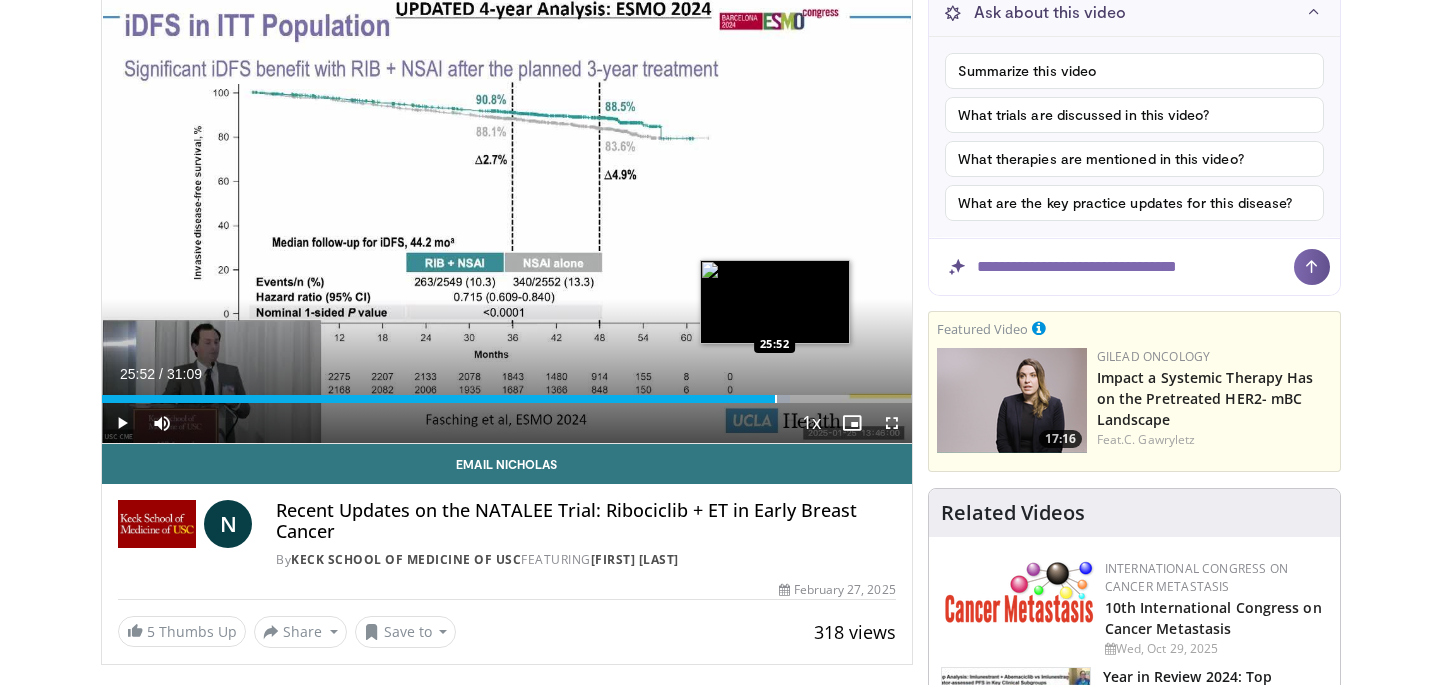 click at bounding box center (776, 399) 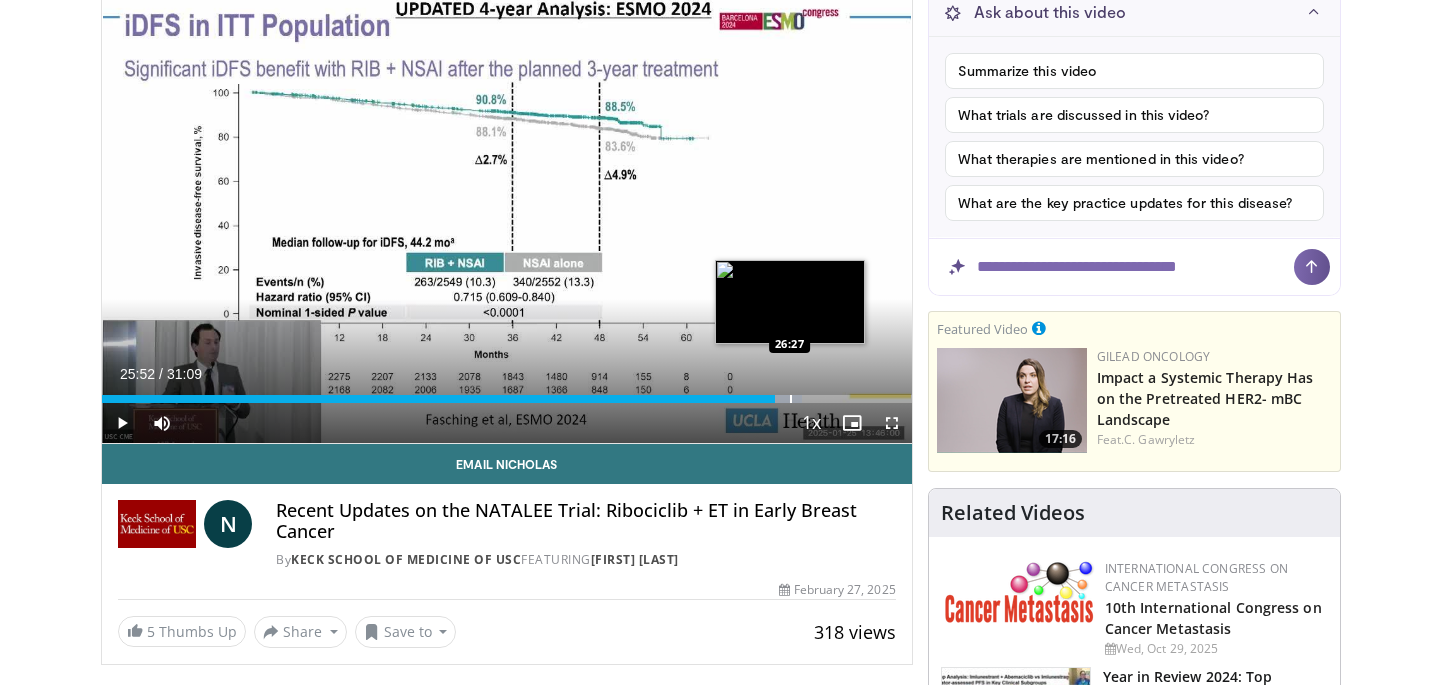 click at bounding box center [791, 399] 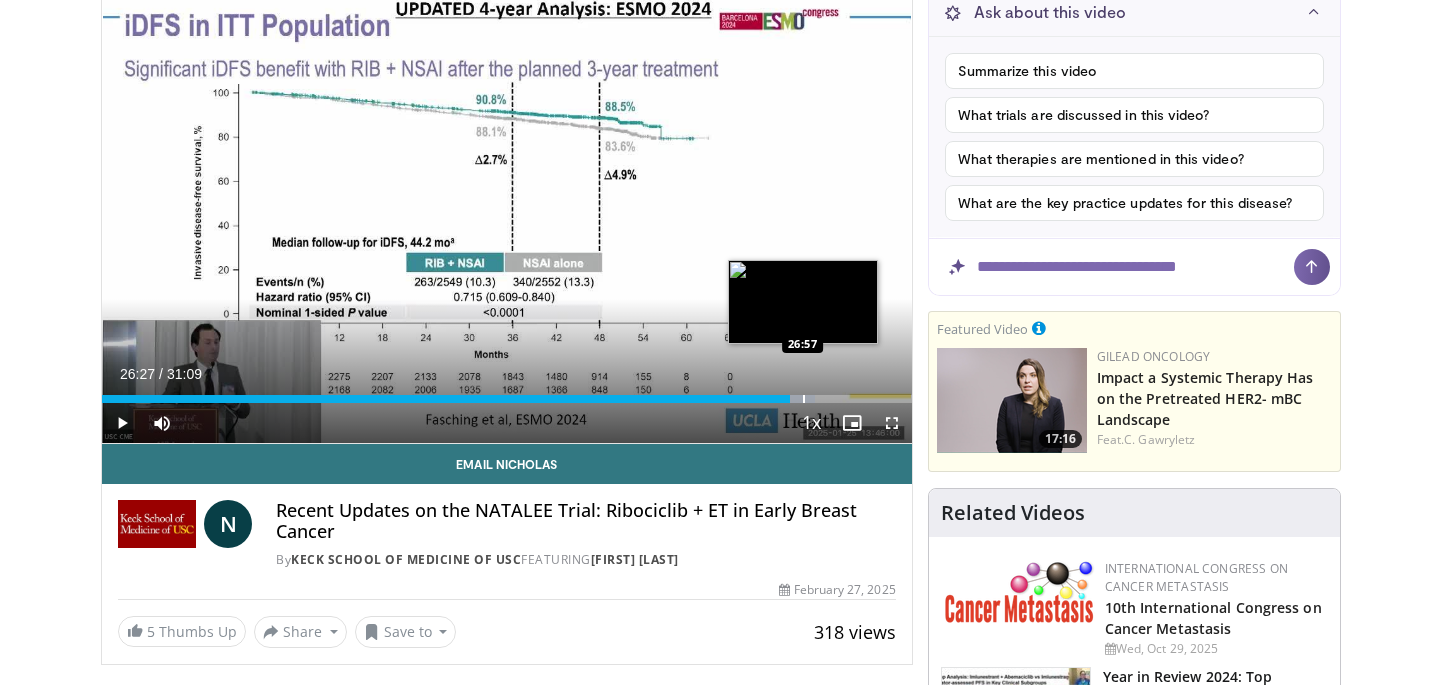 click at bounding box center (804, 399) 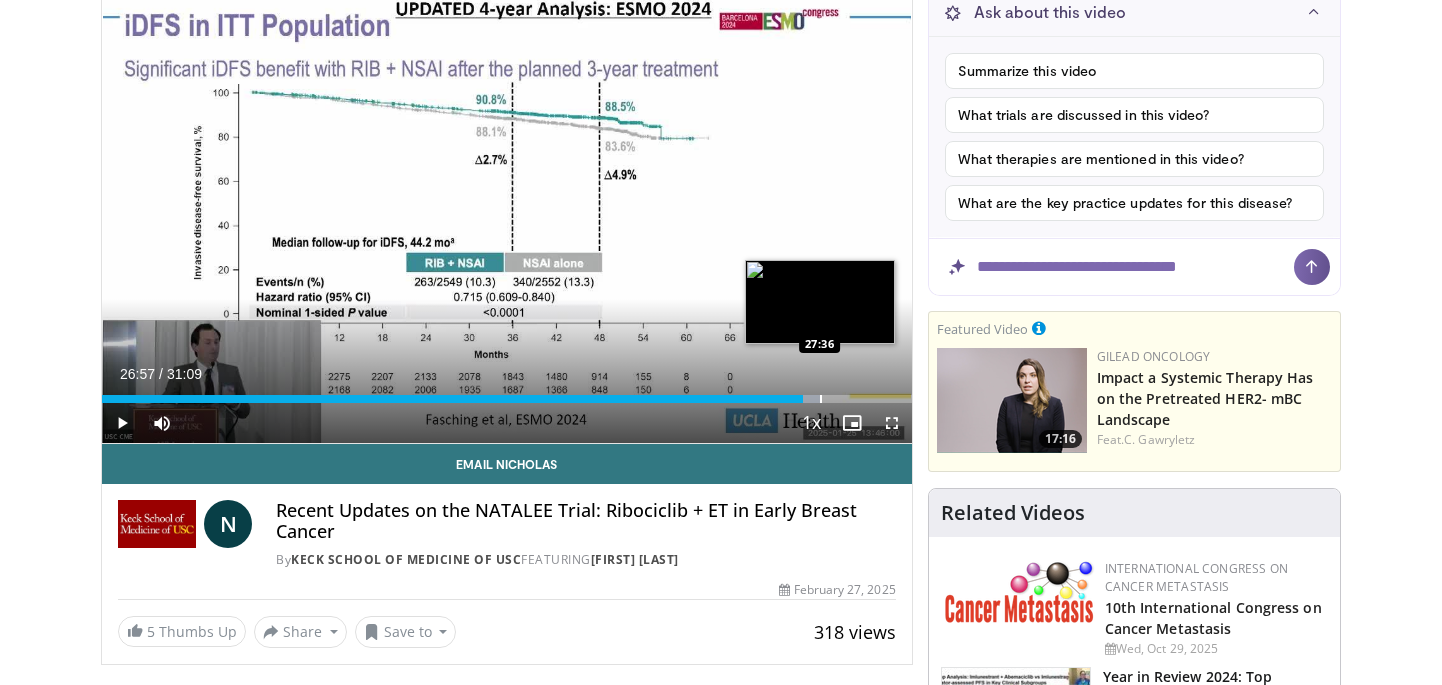 click at bounding box center [821, 399] 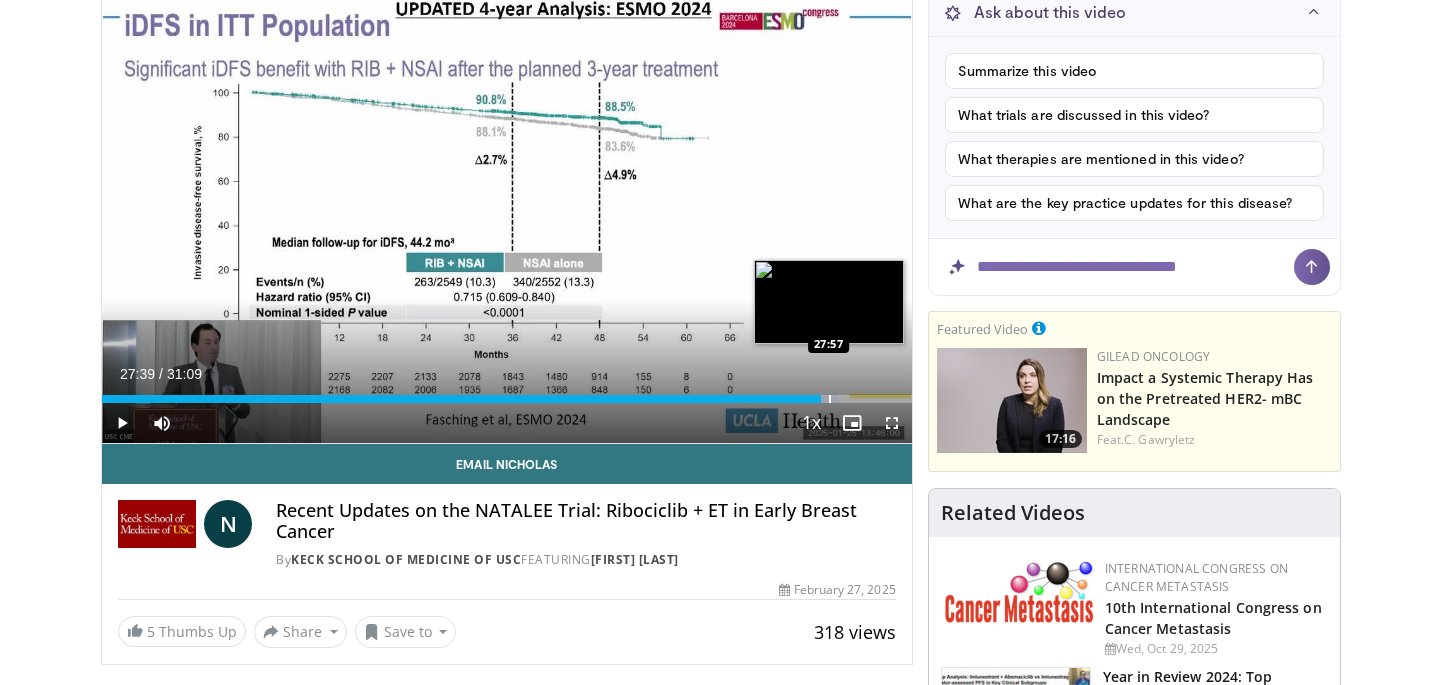 click at bounding box center [830, 399] 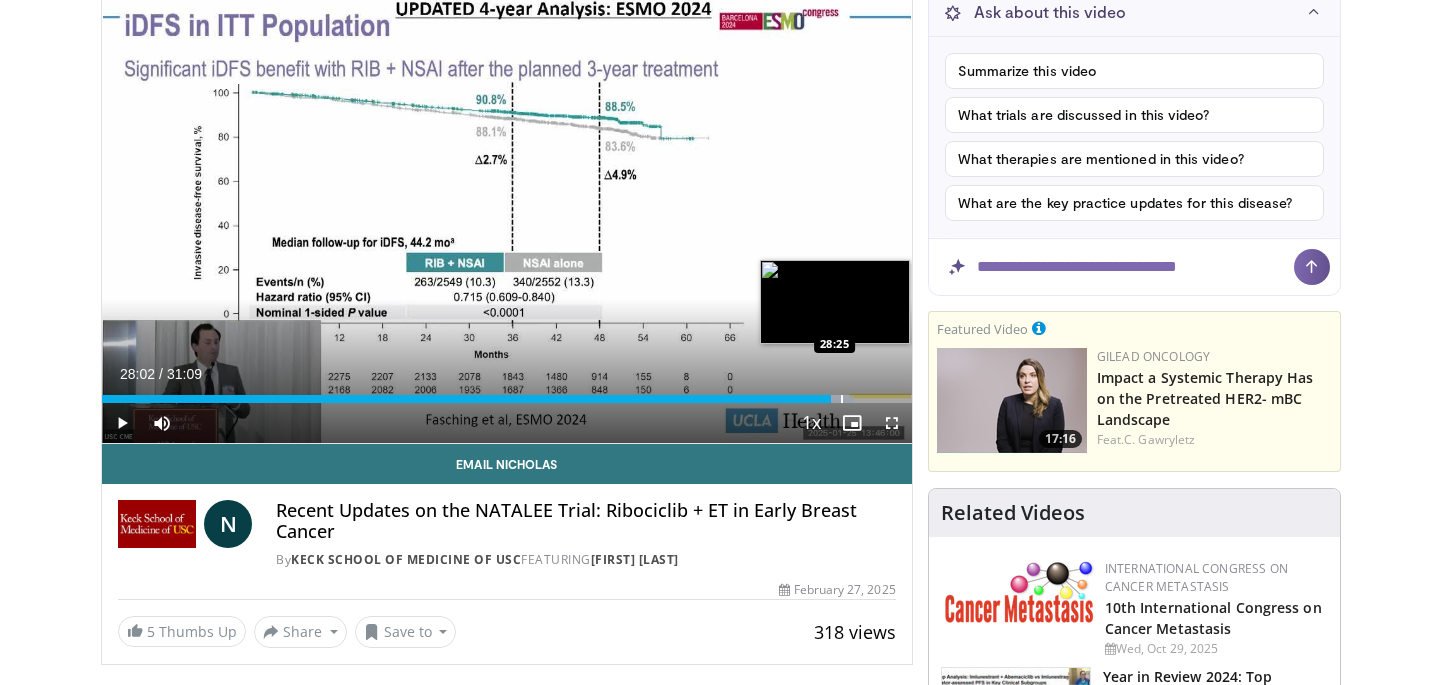 click at bounding box center (842, 399) 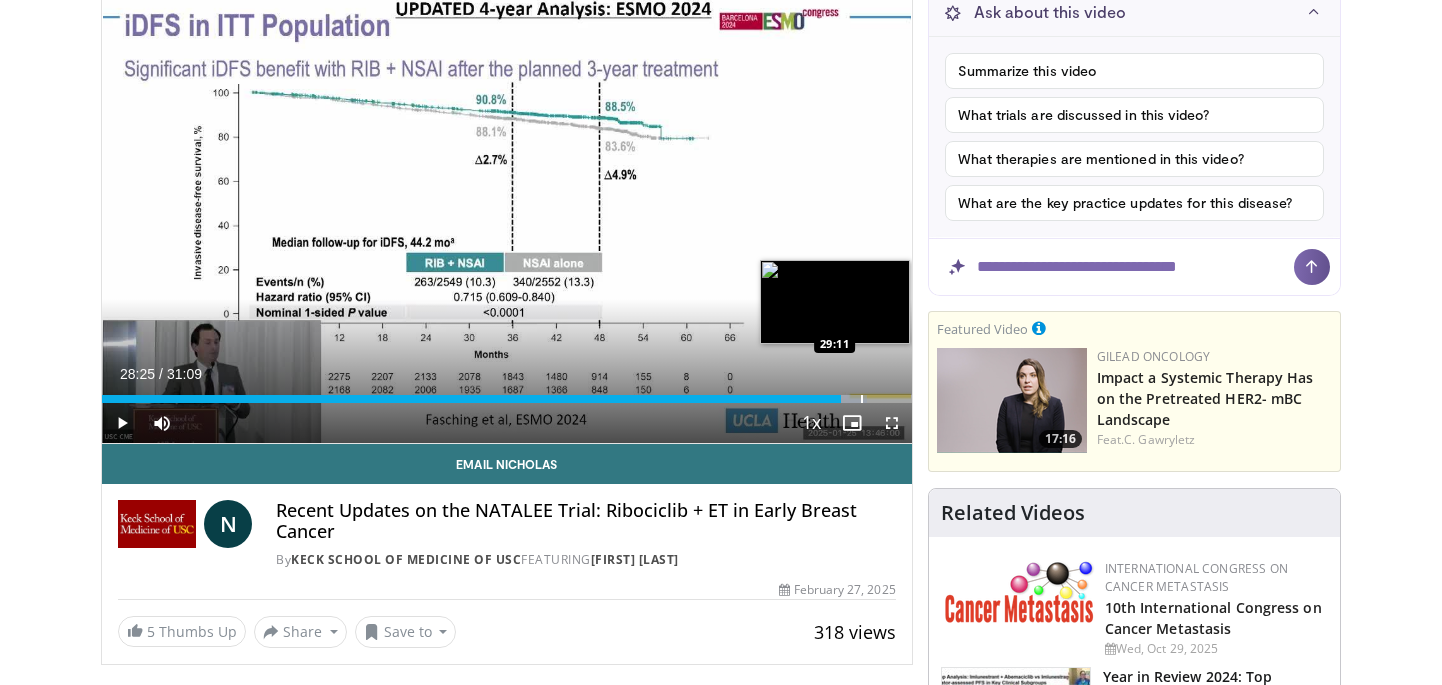 click at bounding box center (862, 399) 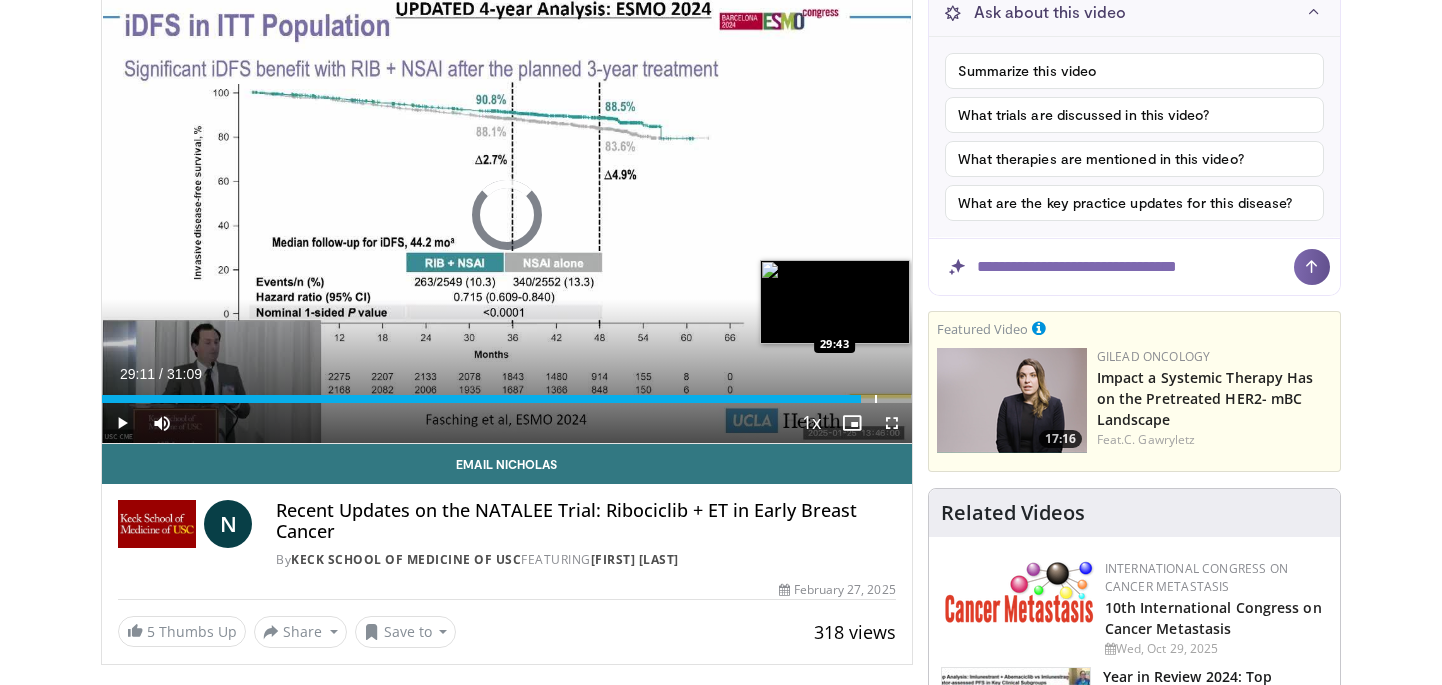 click at bounding box center (876, 399) 